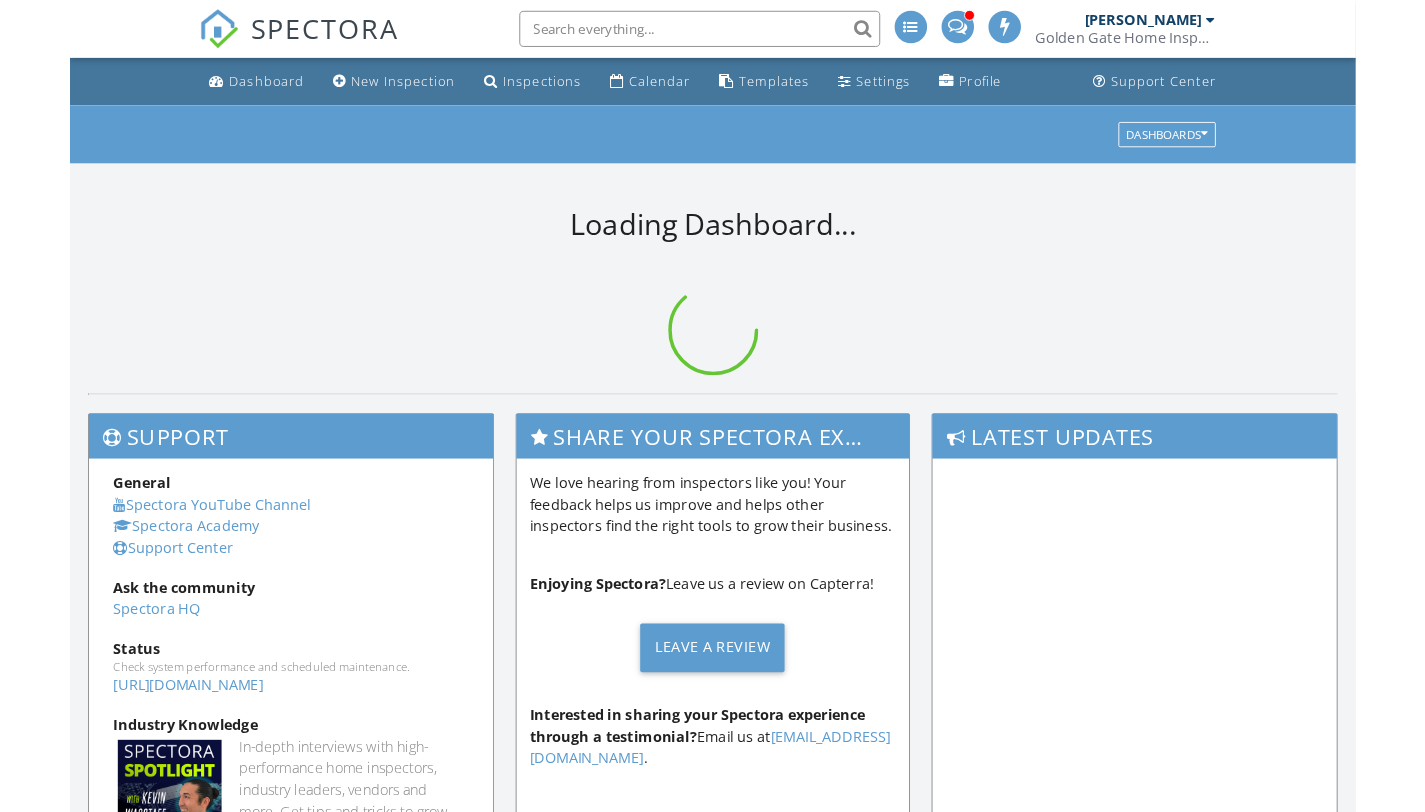 scroll, scrollTop: 0, scrollLeft: 0, axis: both 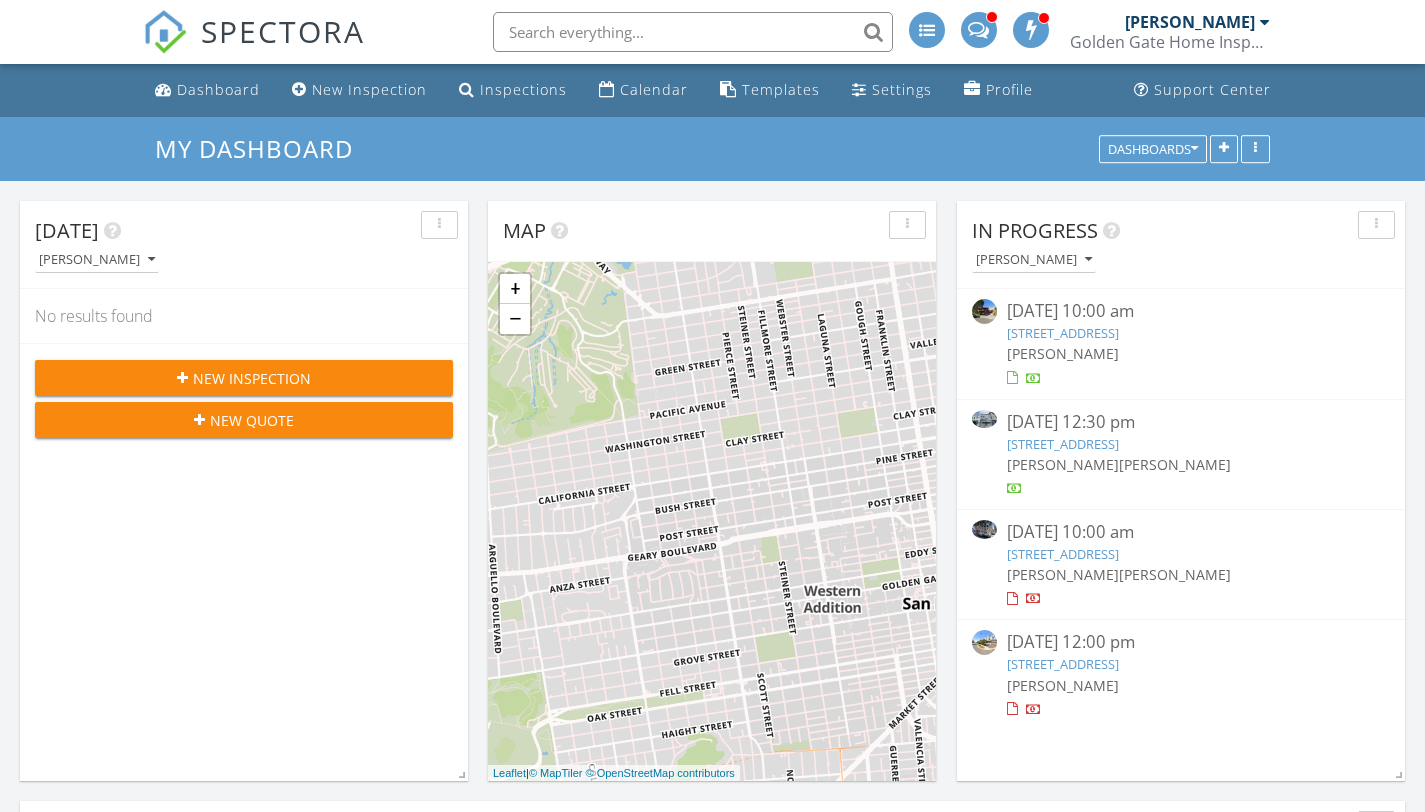 click on "2236 Allegheny Way, San Mateo, CA 94402" at bounding box center [1063, 333] 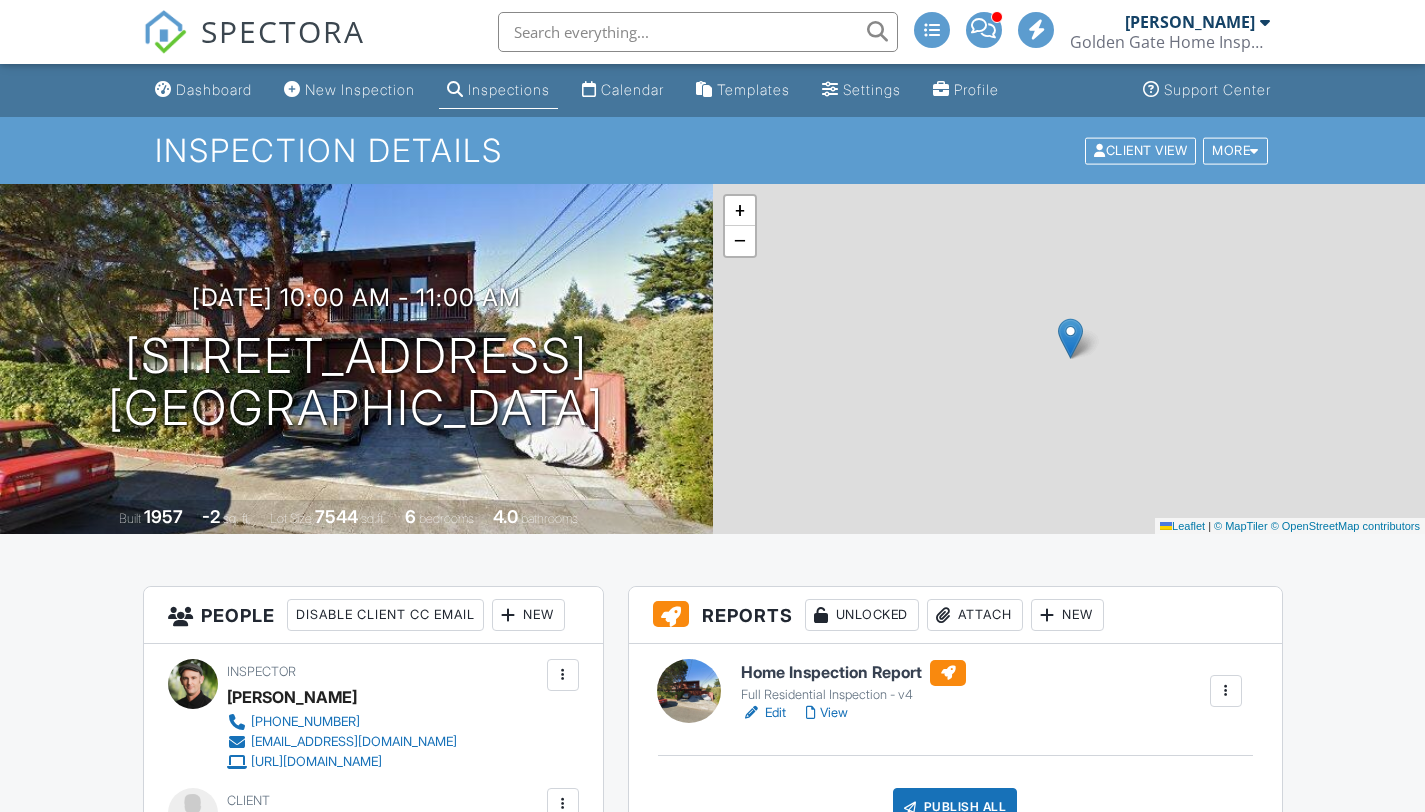scroll, scrollTop: 0, scrollLeft: 0, axis: both 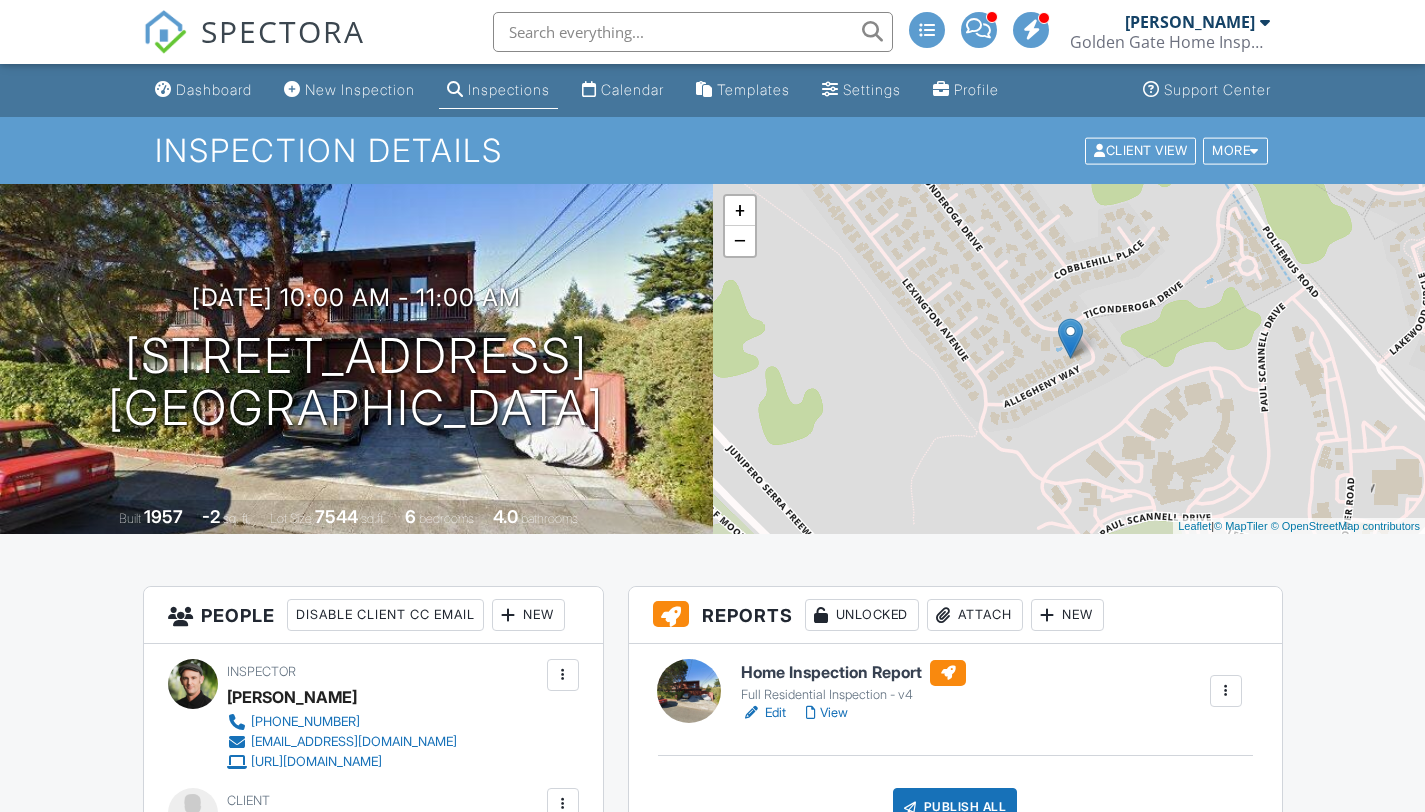 click on "Edit" at bounding box center [763, 713] 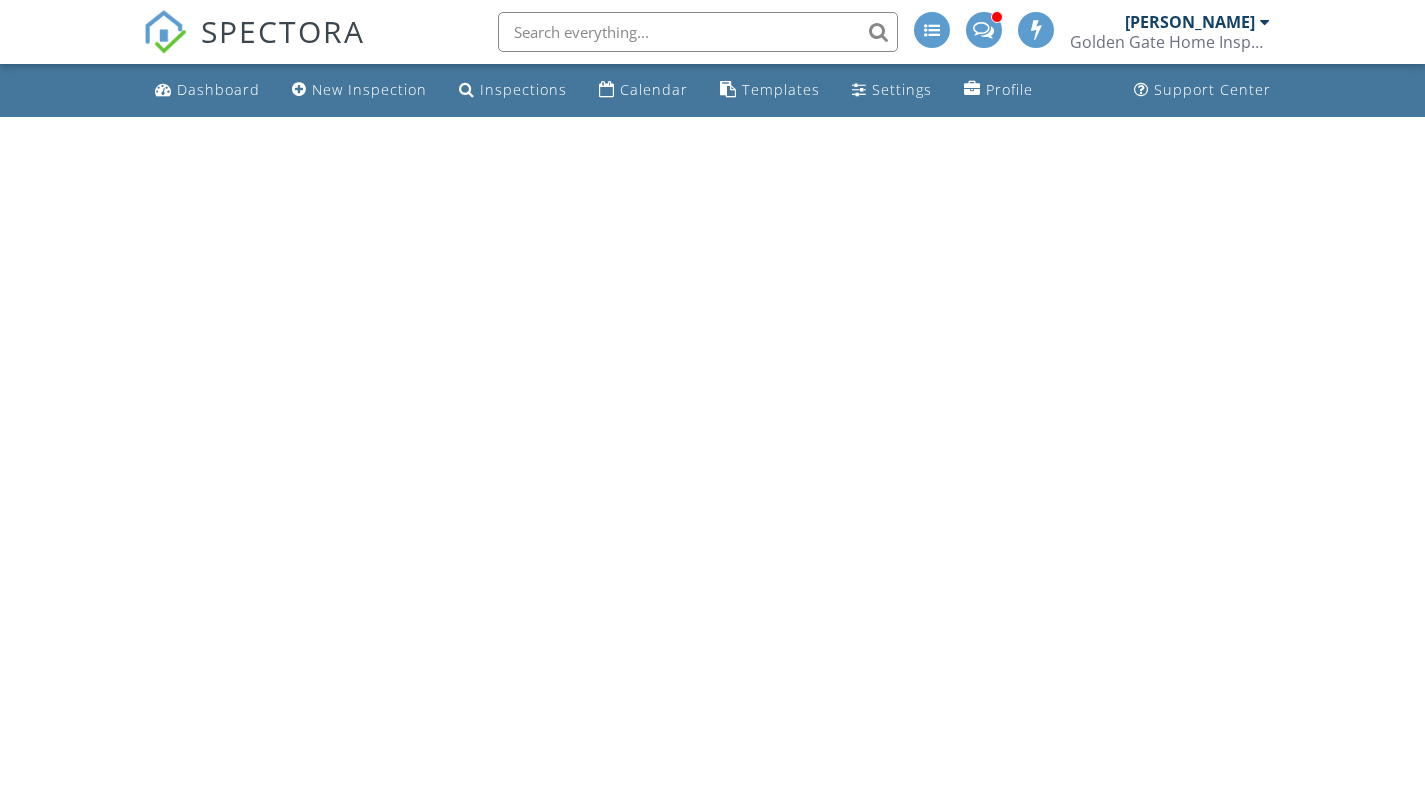 scroll, scrollTop: 0, scrollLeft: 0, axis: both 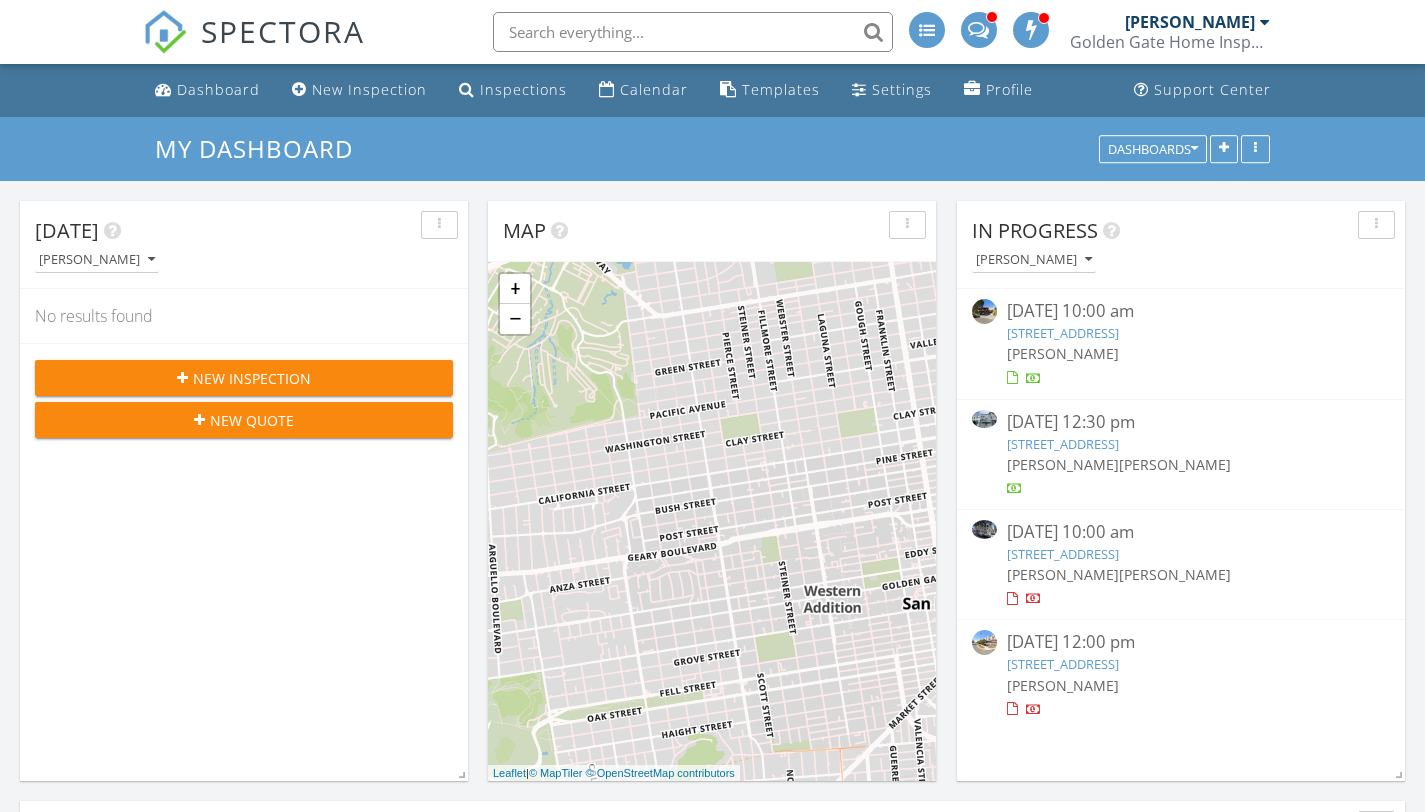 click on "[PERSON_NAME]" at bounding box center [1063, 353] 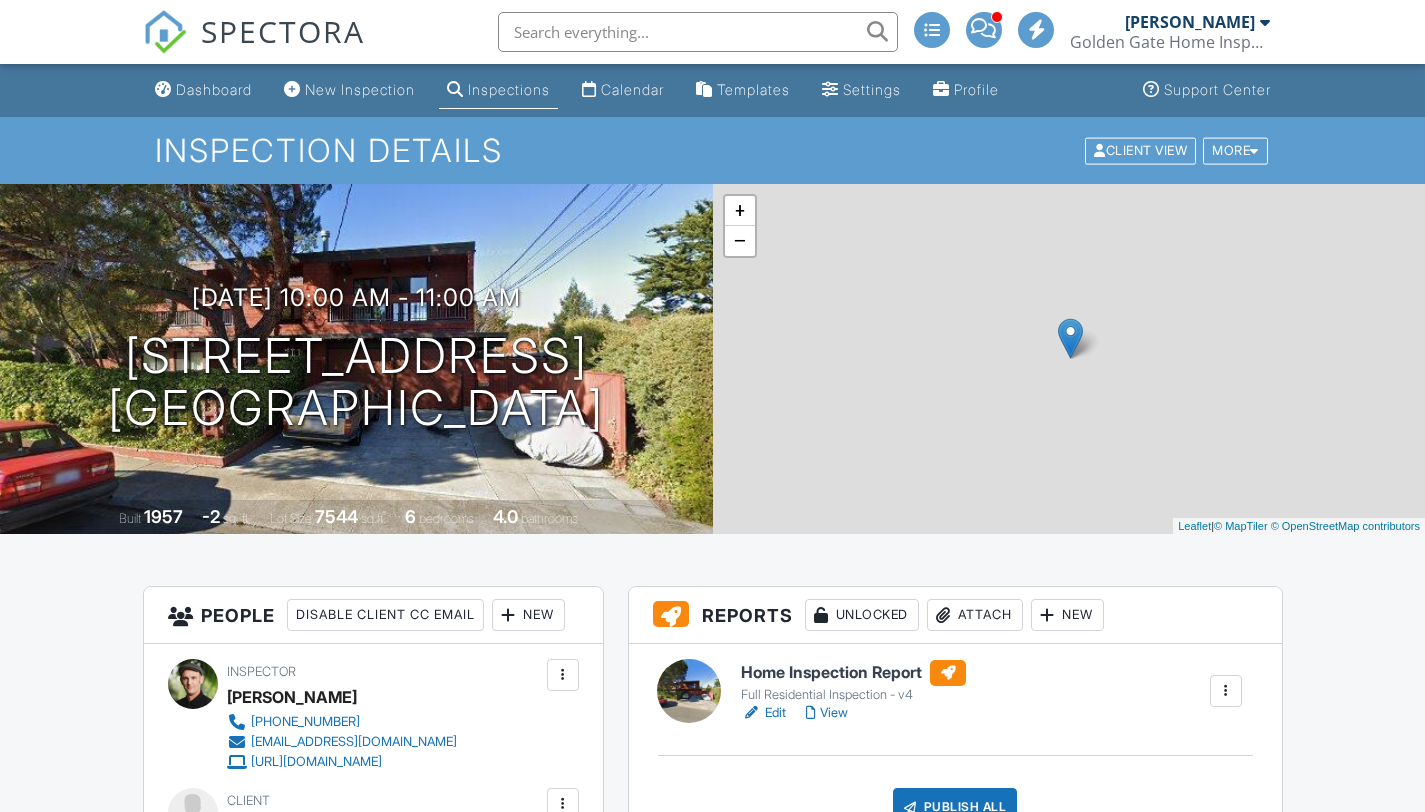 scroll, scrollTop: 0, scrollLeft: 0, axis: both 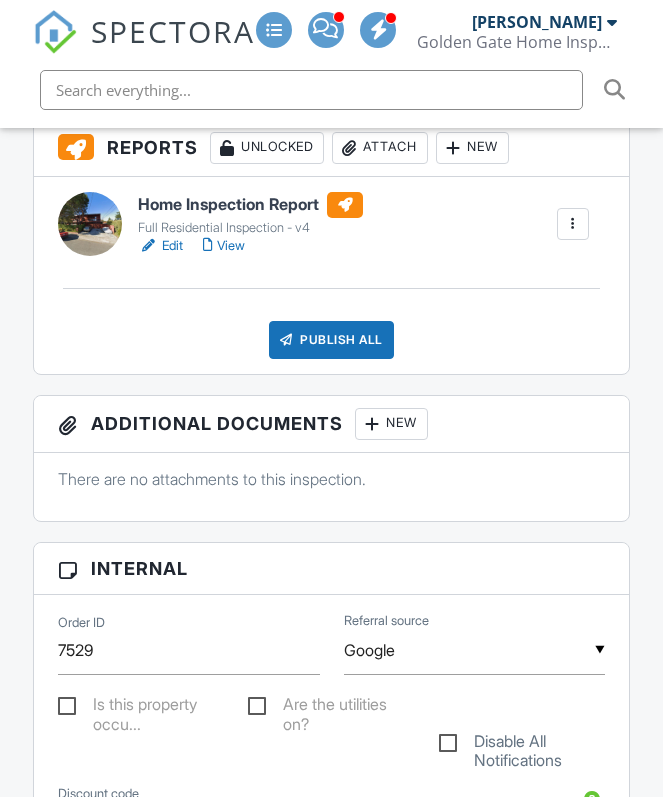 click on "Edit" at bounding box center [160, 246] 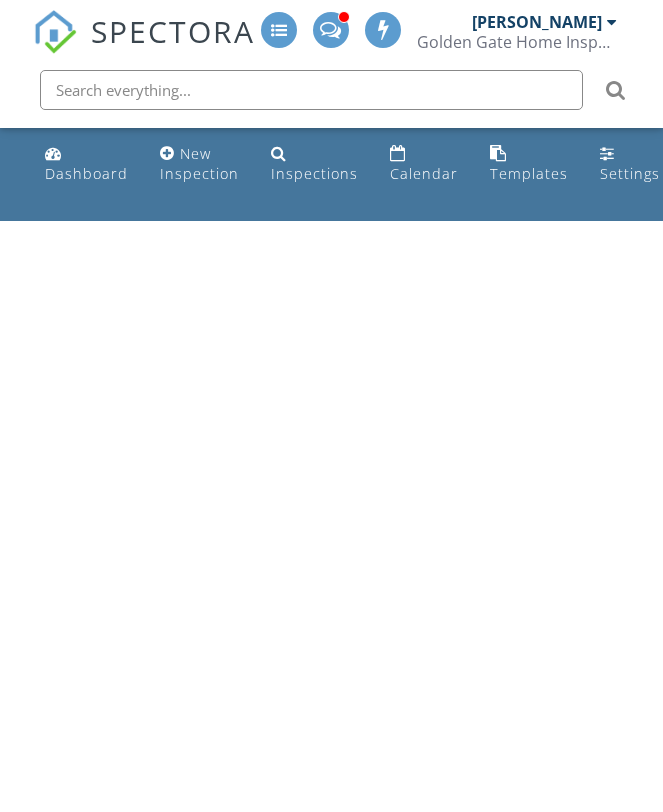 scroll, scrollTop: 0, scrollLeft: 0, axis: both 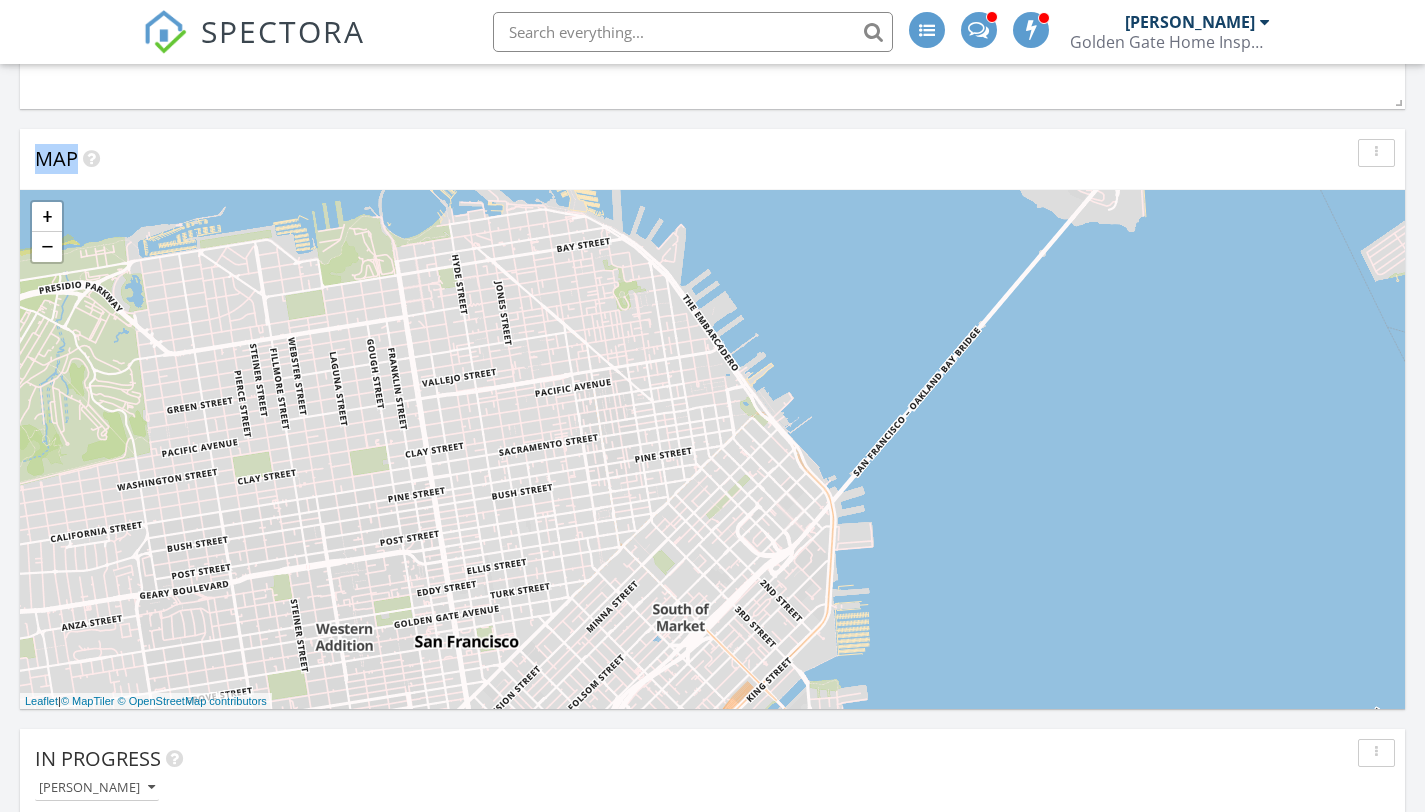 click on "Map" at bounding box center [712, 159] 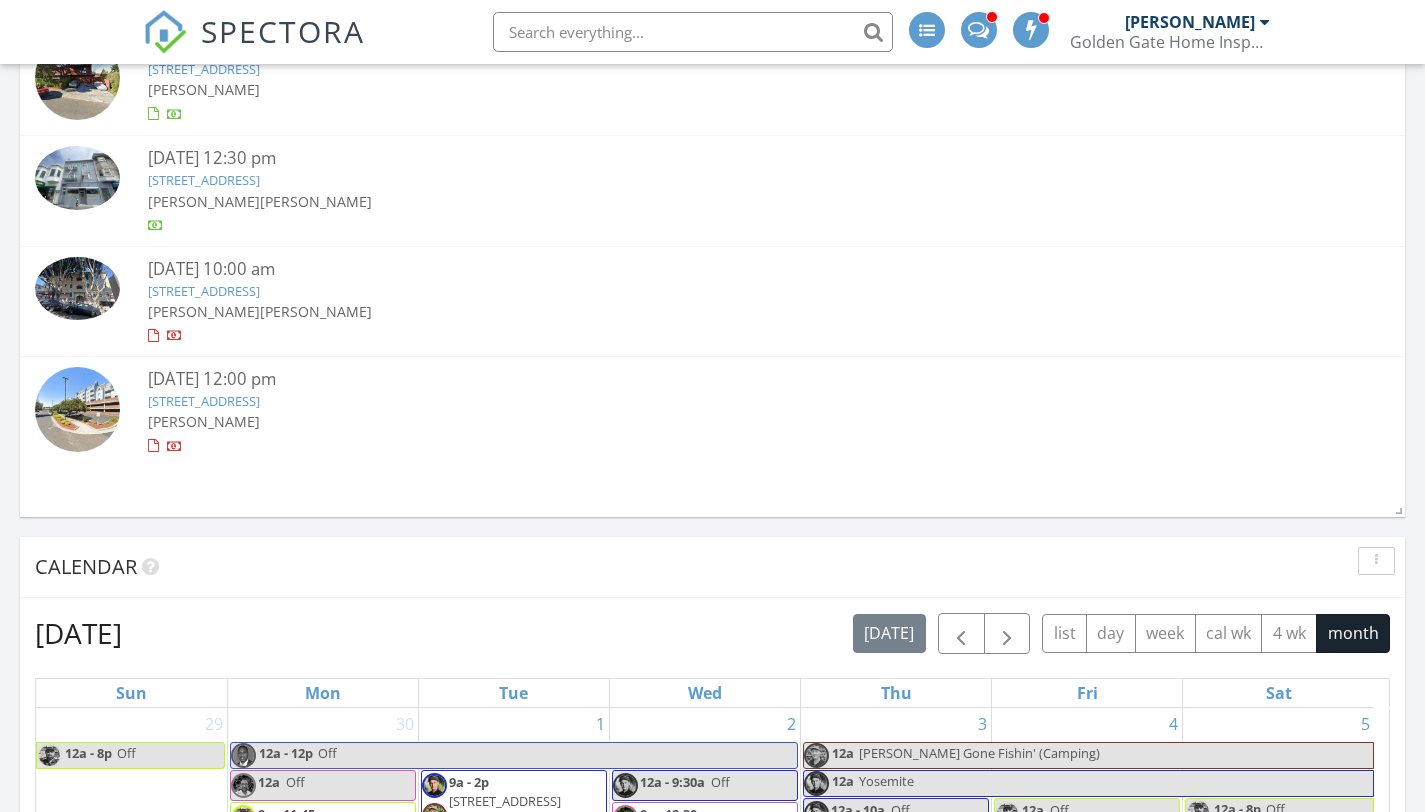 scroll, scrollTop: 1728, scrollLeft: 0, axis: vertical 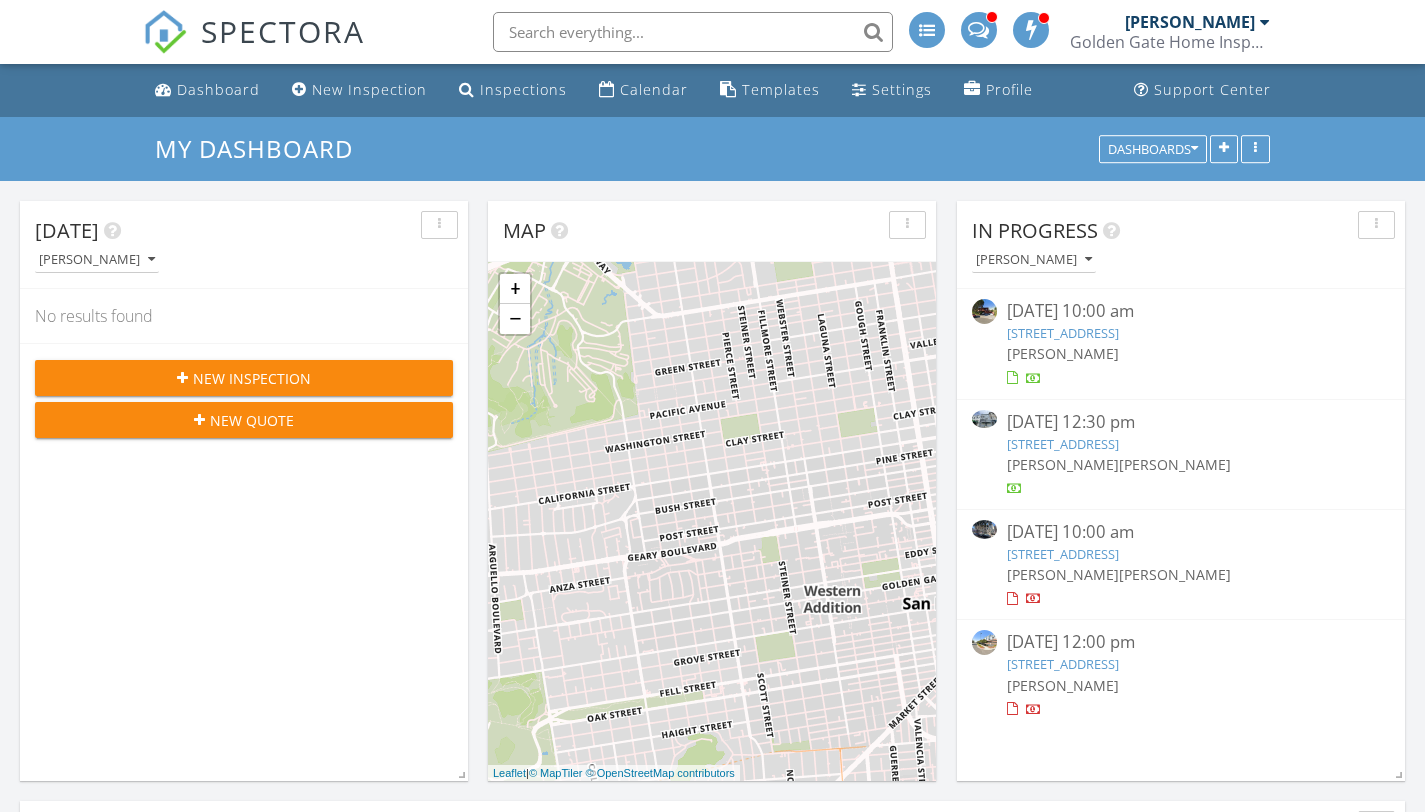 click on "[PERSON_NAME]" at bounding box center [1181, 353] 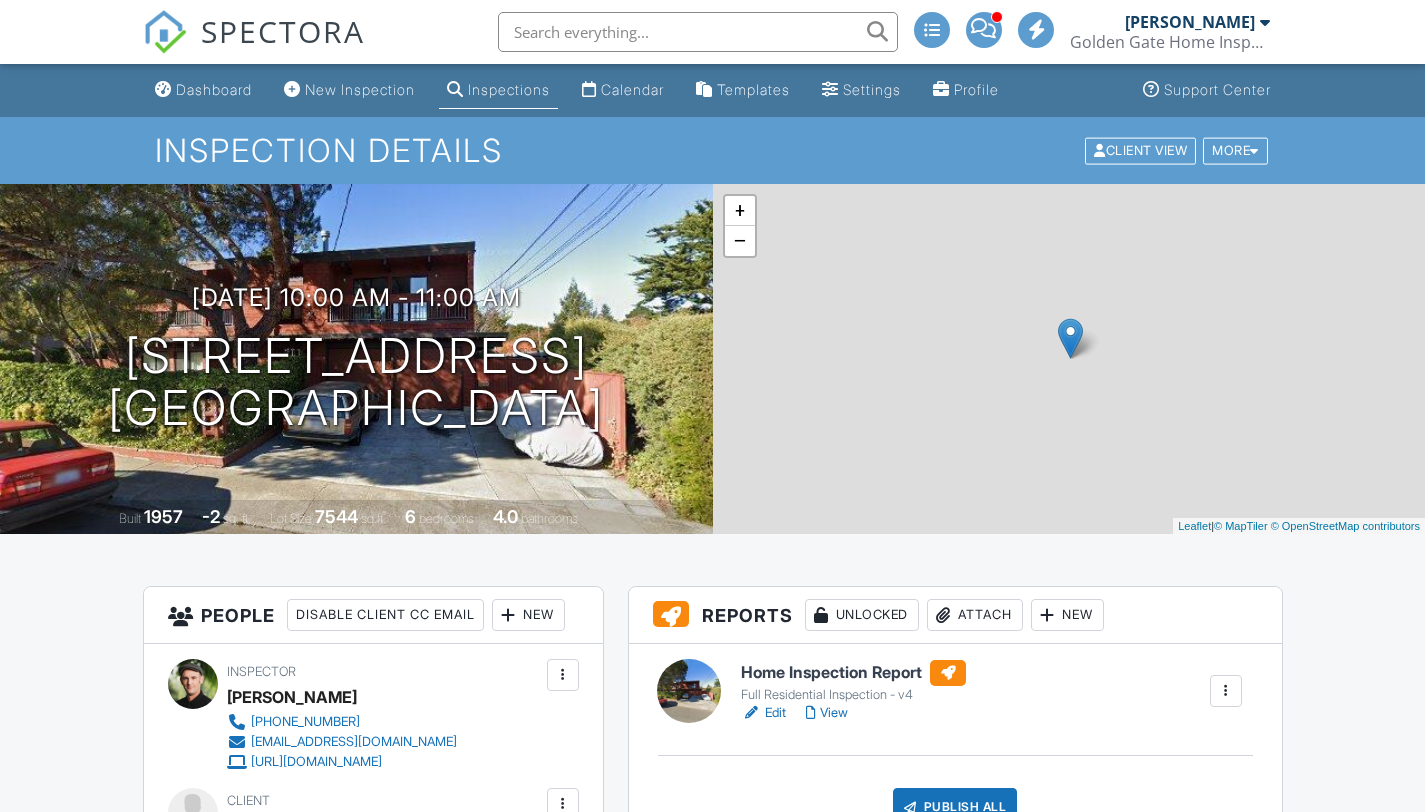 scroll, scrollTop: 0, scrollLeft: 0, axis: both 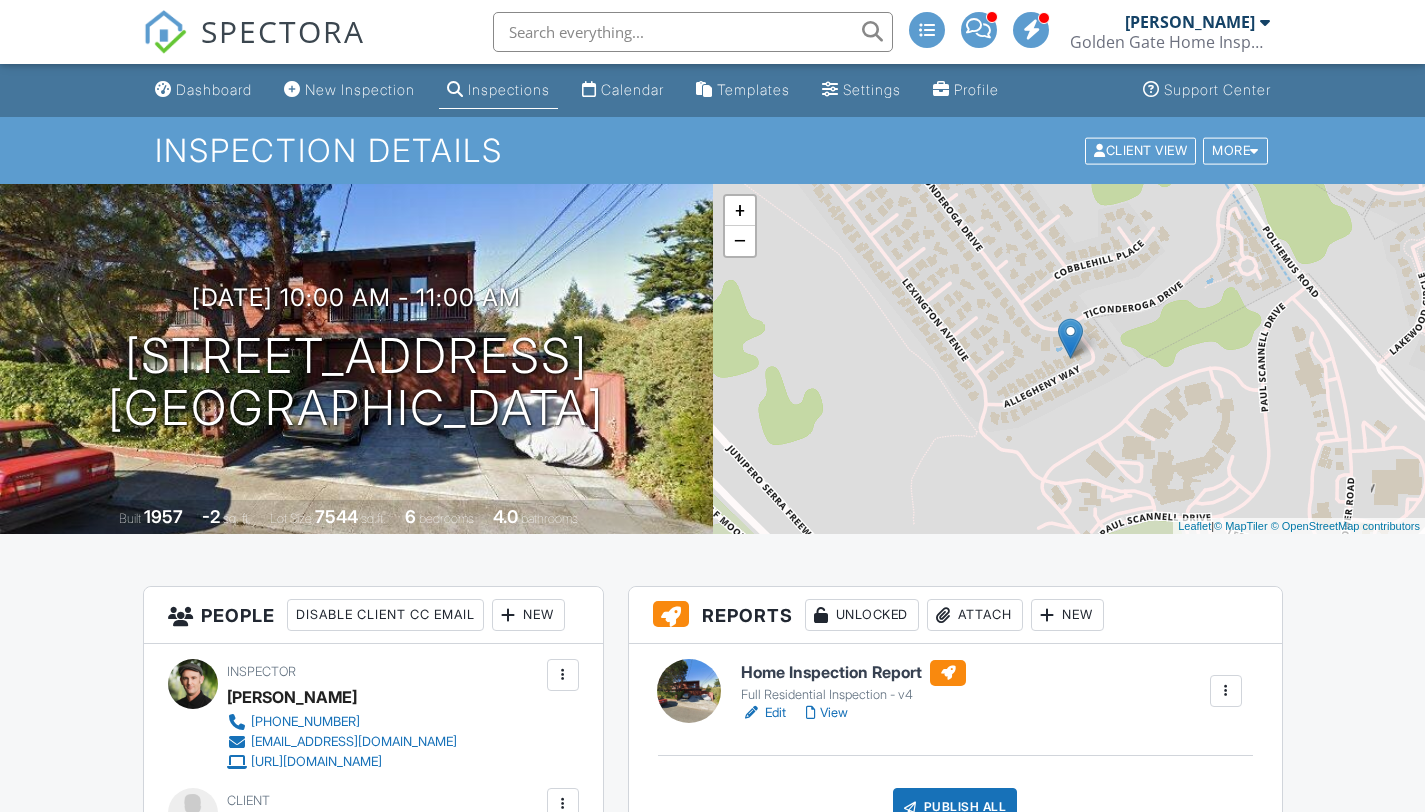 click on "Edit" at bounding box center (763, 713) 